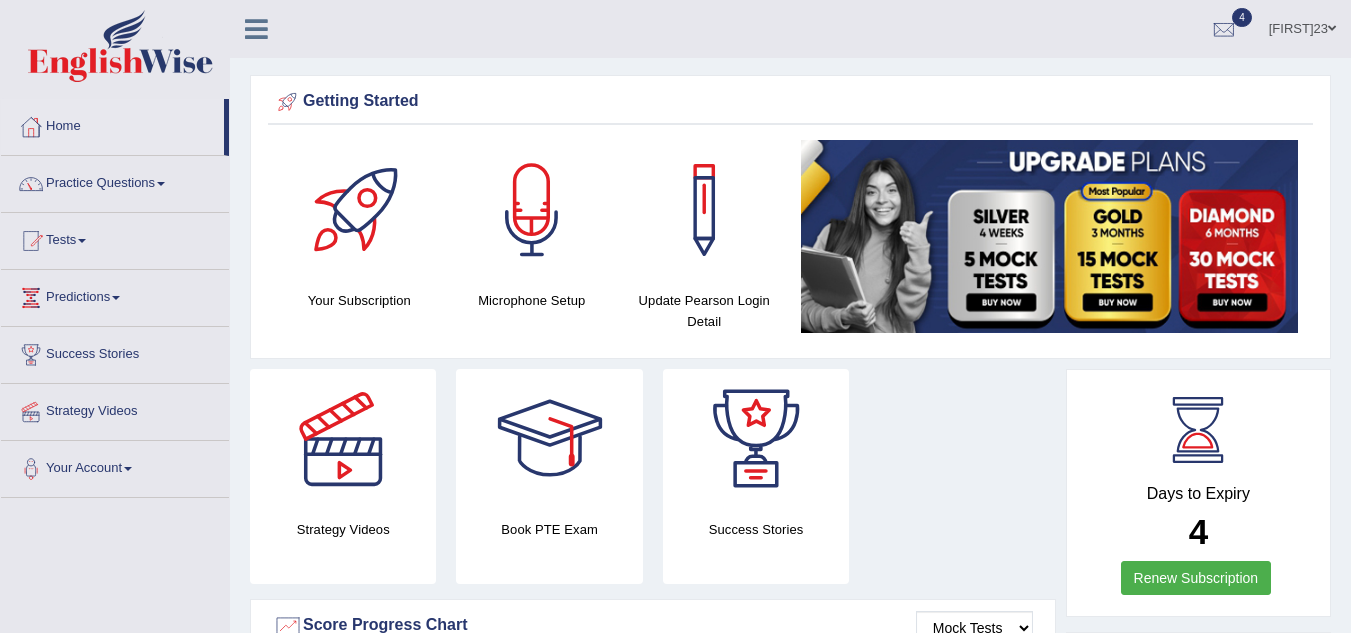 scroll, scrollTop: 0, scrollLeft: 0, axis: both 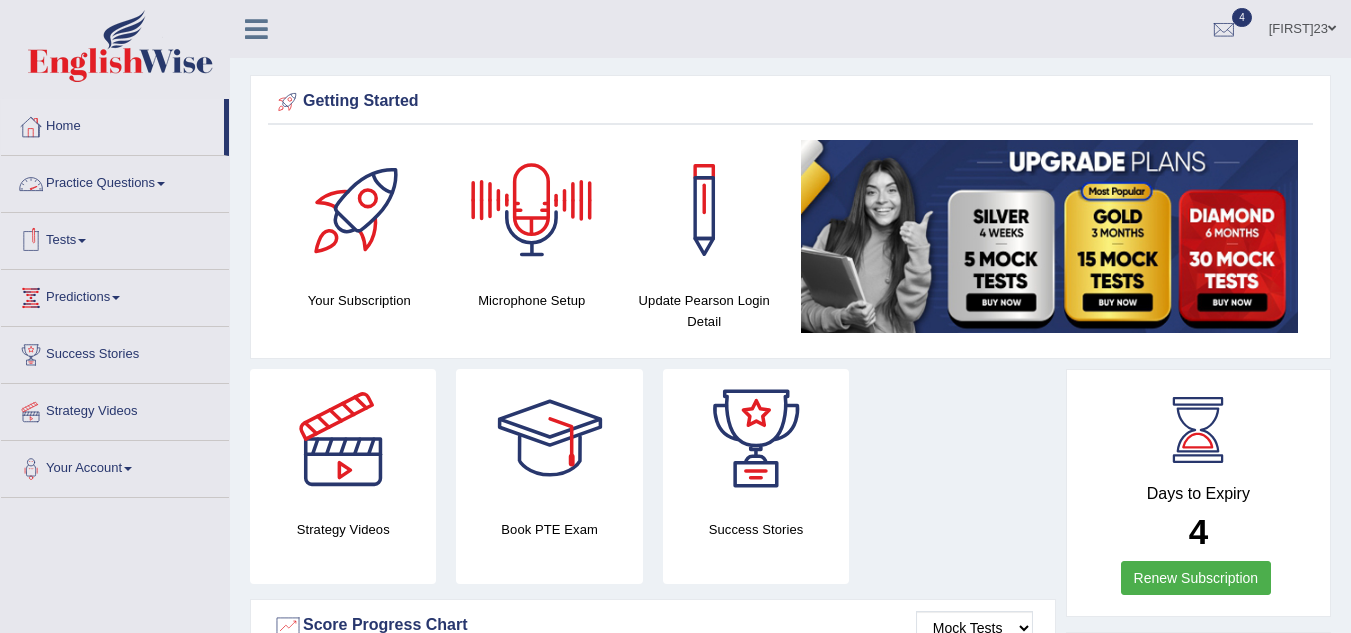click on "Practice Questions" at bounding box center (115, 181) 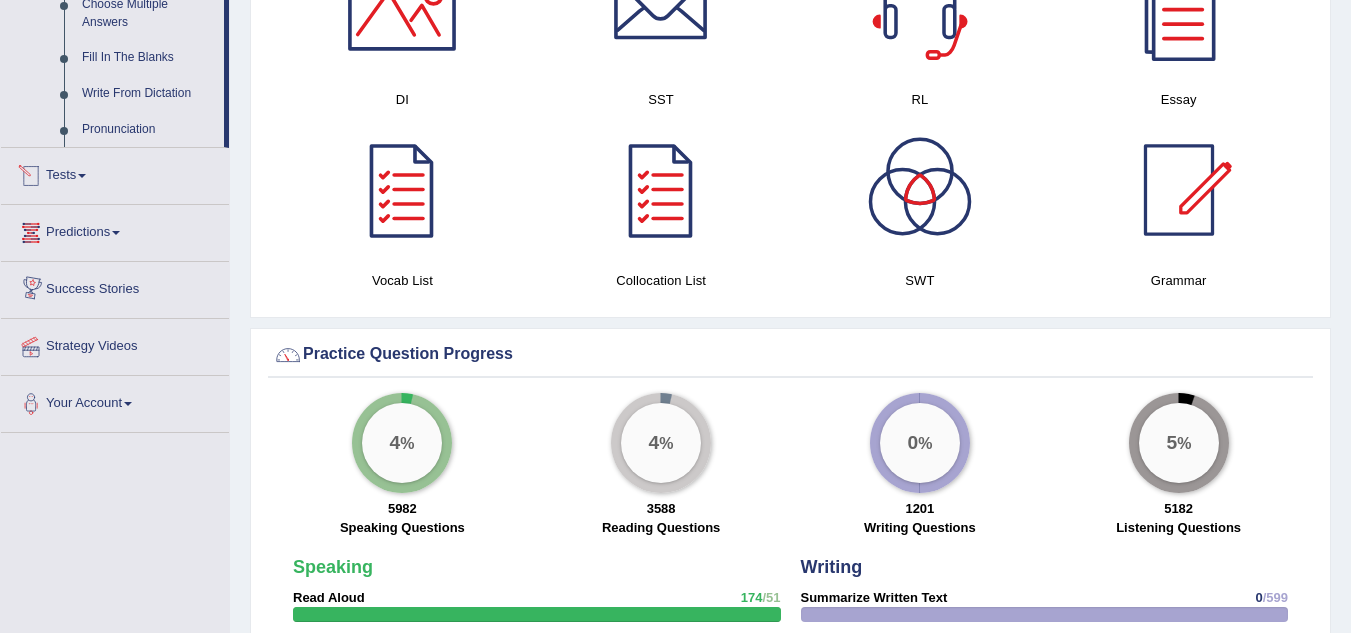 click on "Tests" at bounding box center (115, 173) 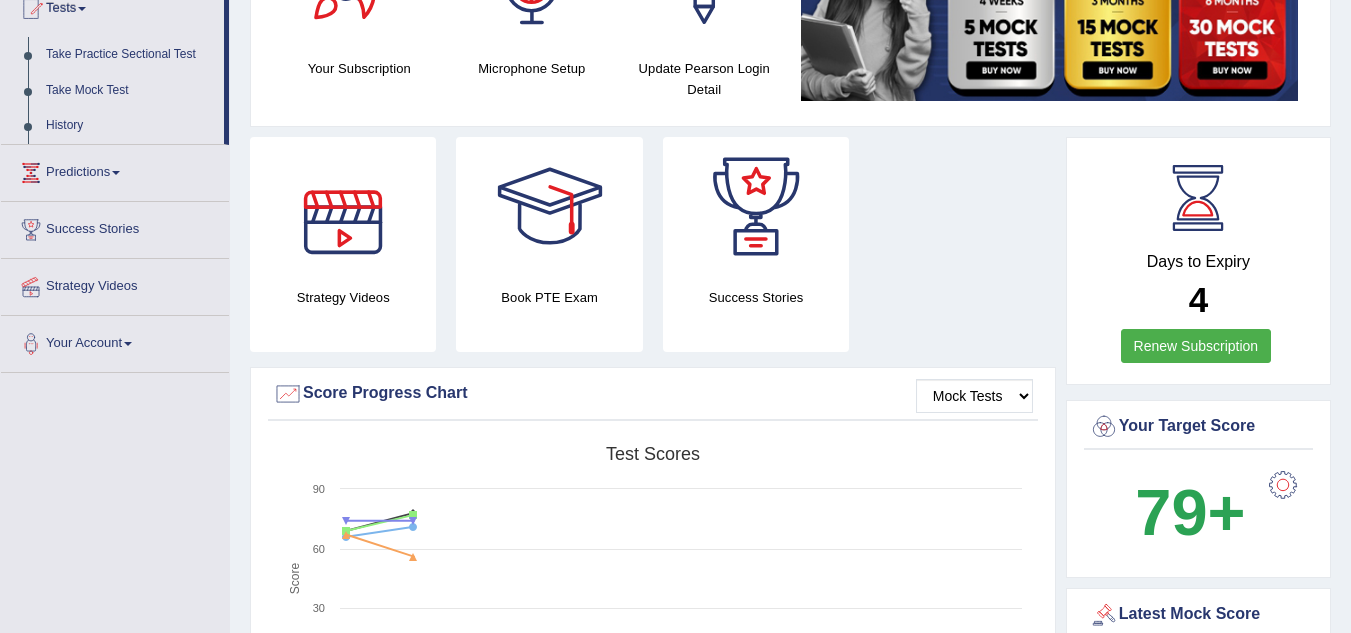 scroll, scrollTop: 194, scrollLeft: 0, axis: vertical 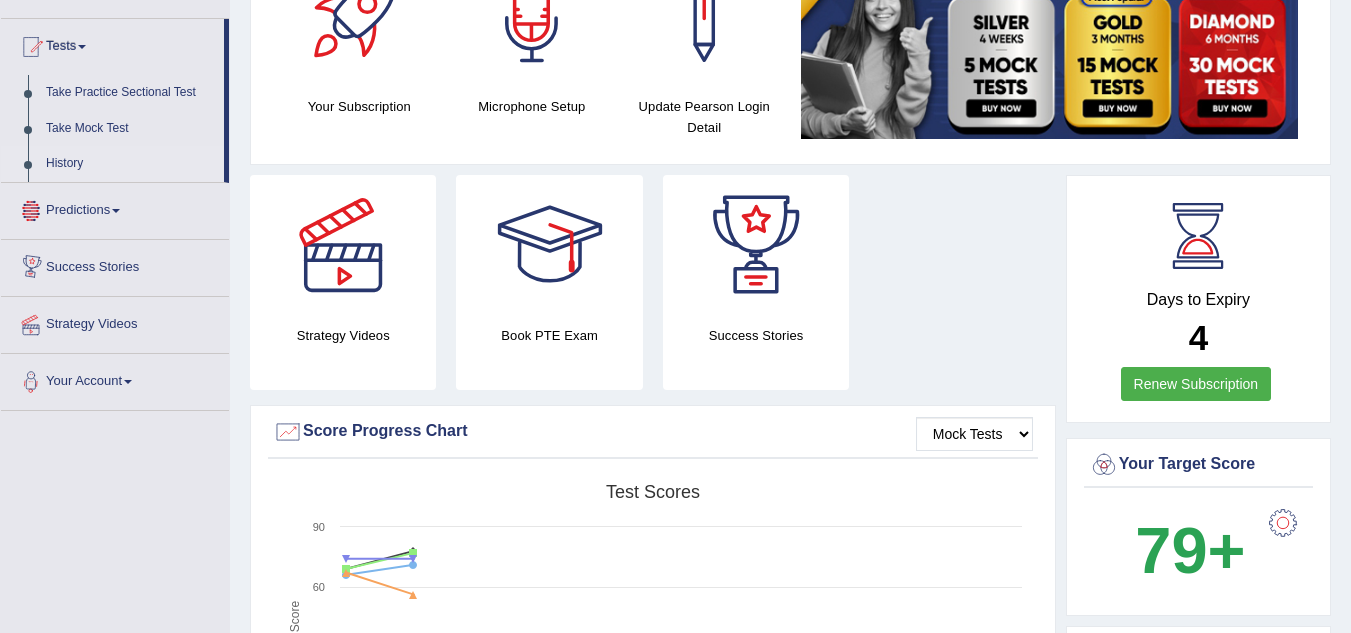 click on "History" at bounding box center [130, 164] 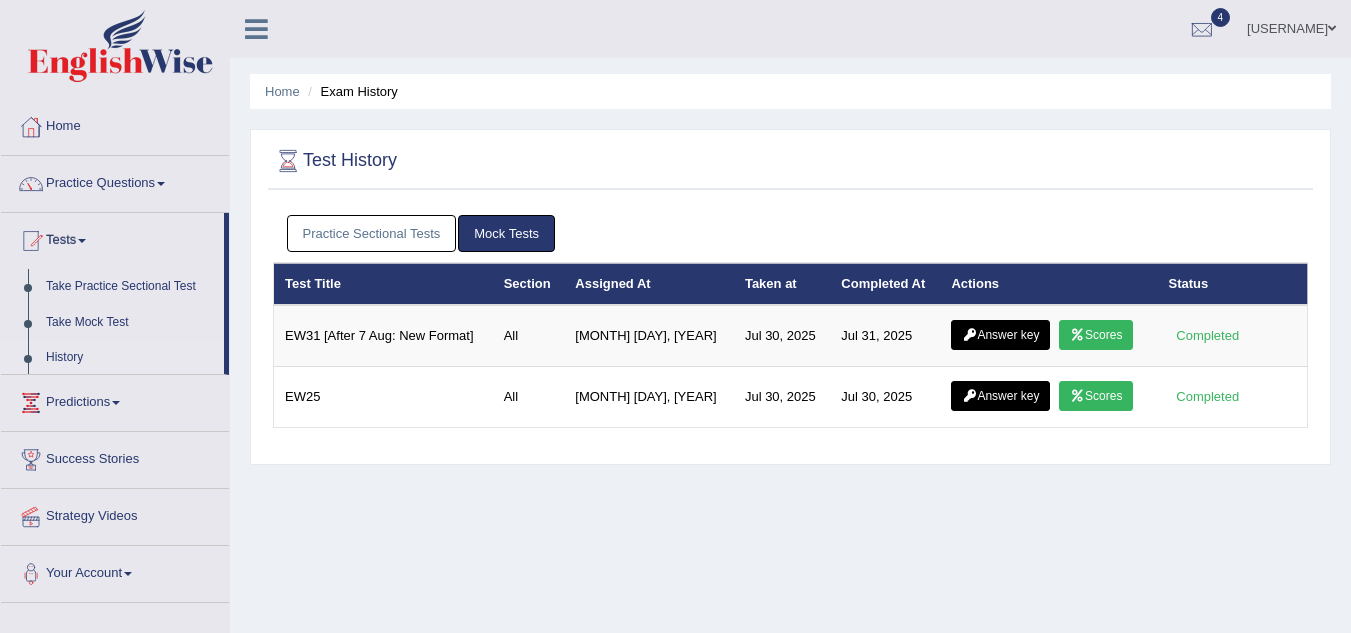 scroll, scrollTop: 0, scrollLeft: 0, axis: both 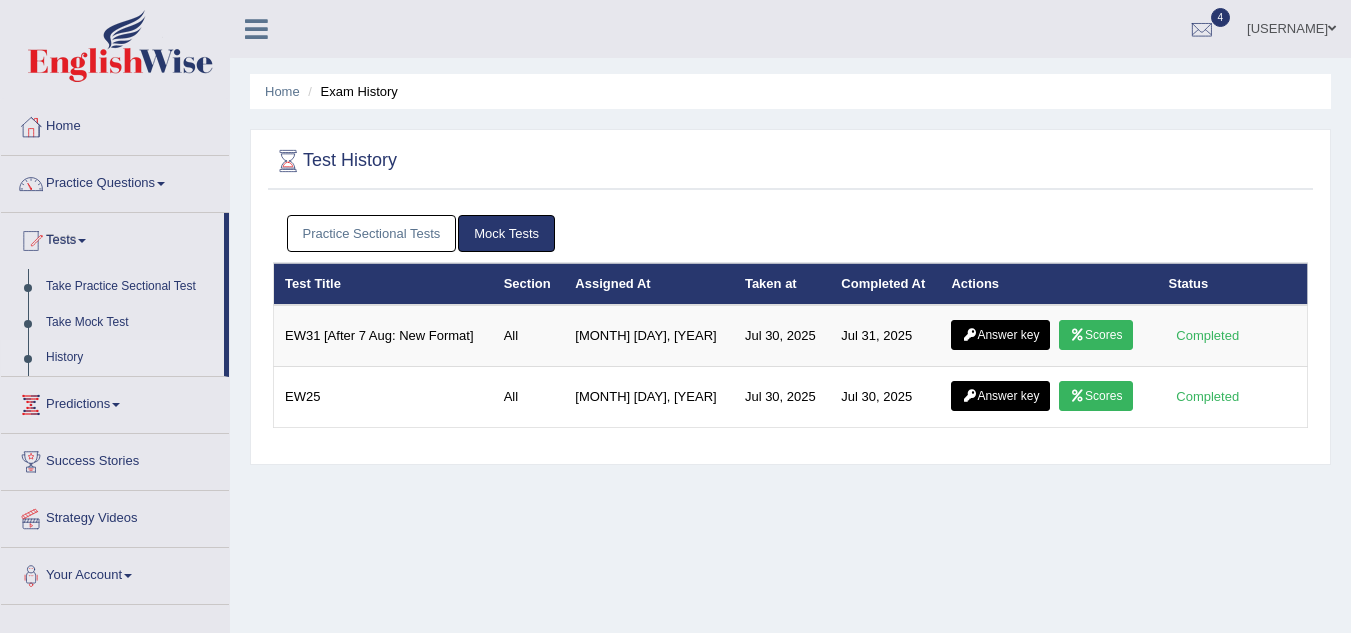 click on "Practice Sectional Tests" at bounding box center [372, 233] 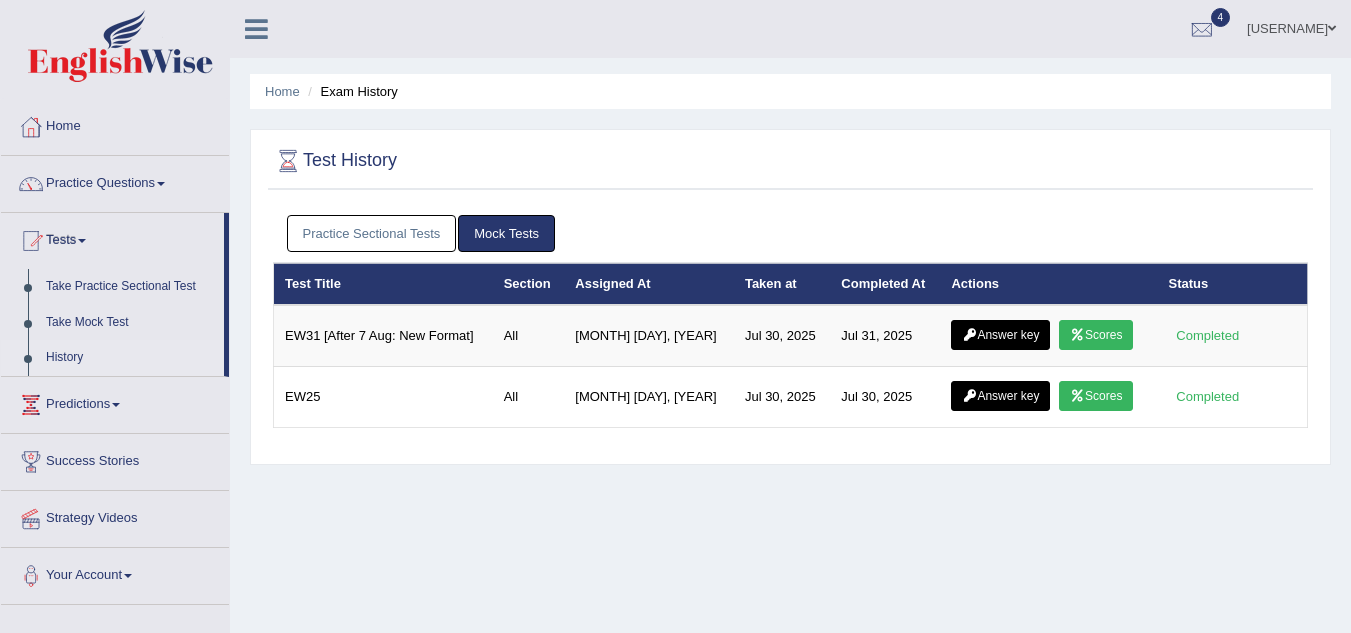 scroll, scrollTop: 0, scrollLeft: 0, axis: both 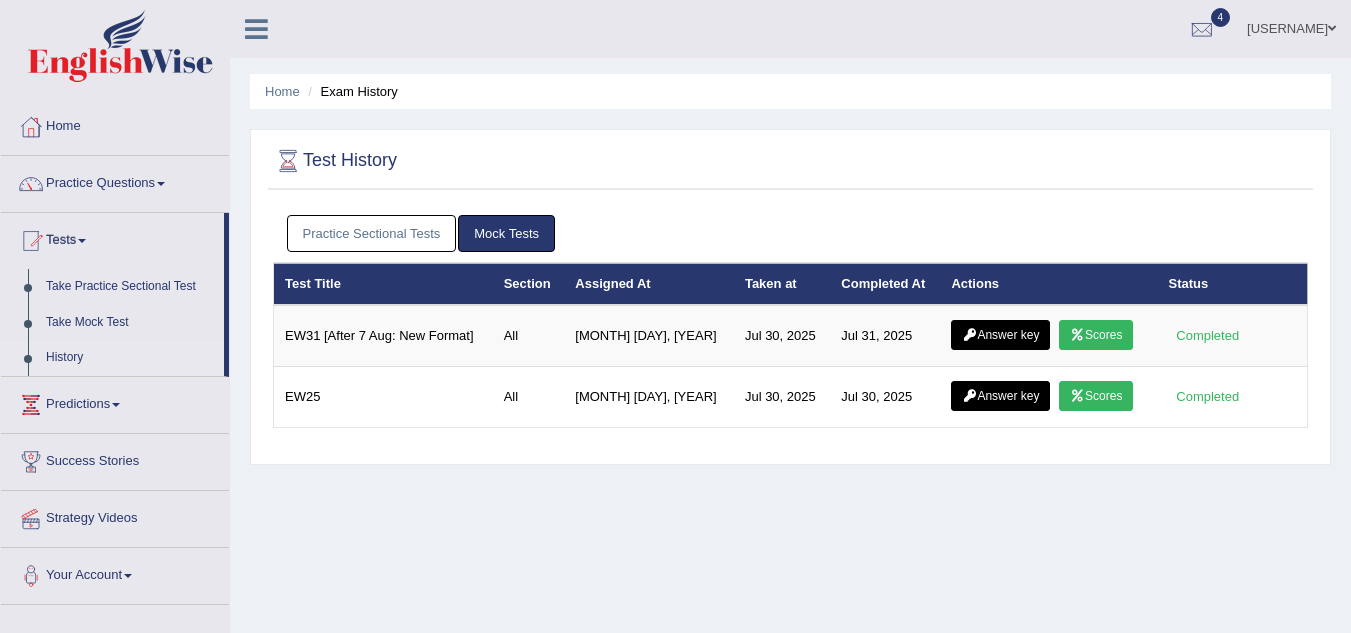 click on "Practice Sectional Tests" at bounding box center [372, 233] 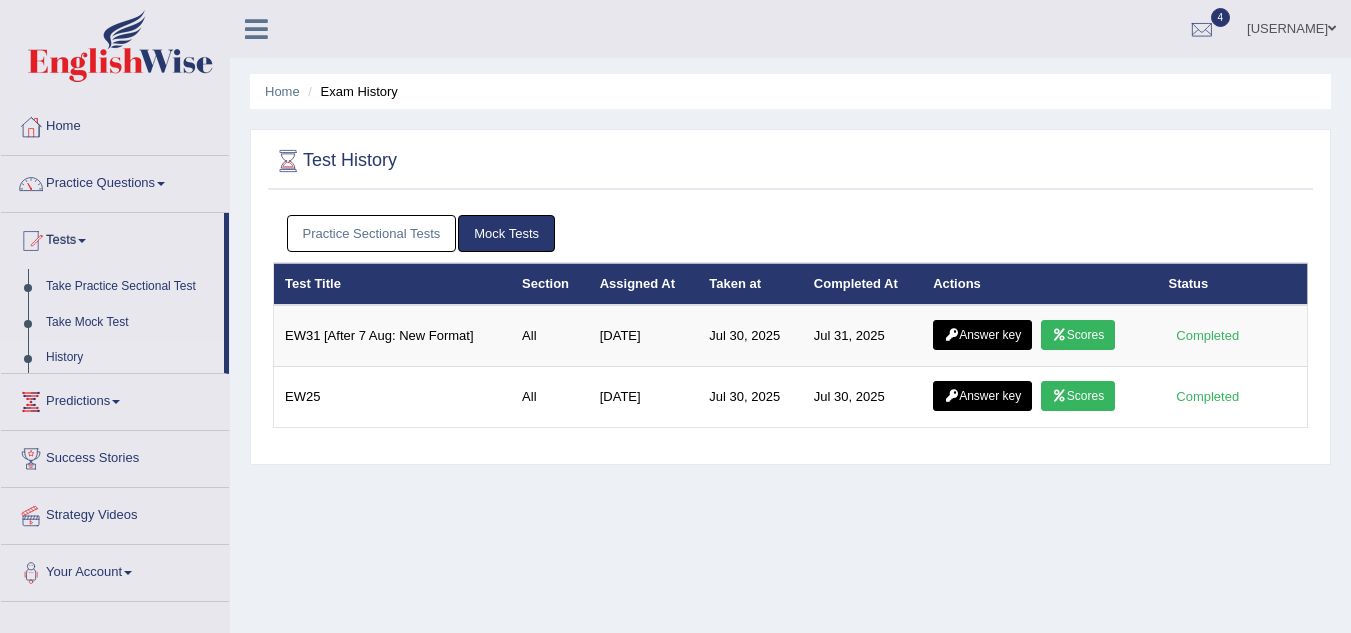 scroll, scrollTop: 0, scrollLeft: 0, axis: both 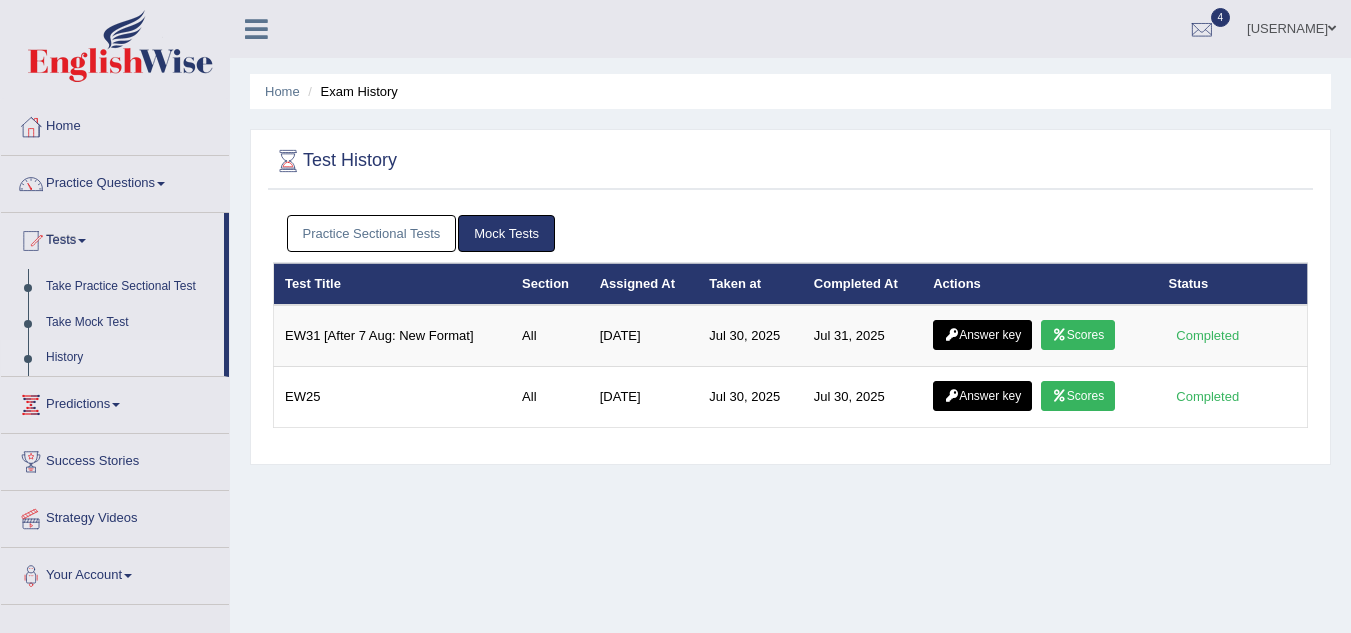click on "Practice Sectional Tests" at bounding box center [372, 233] 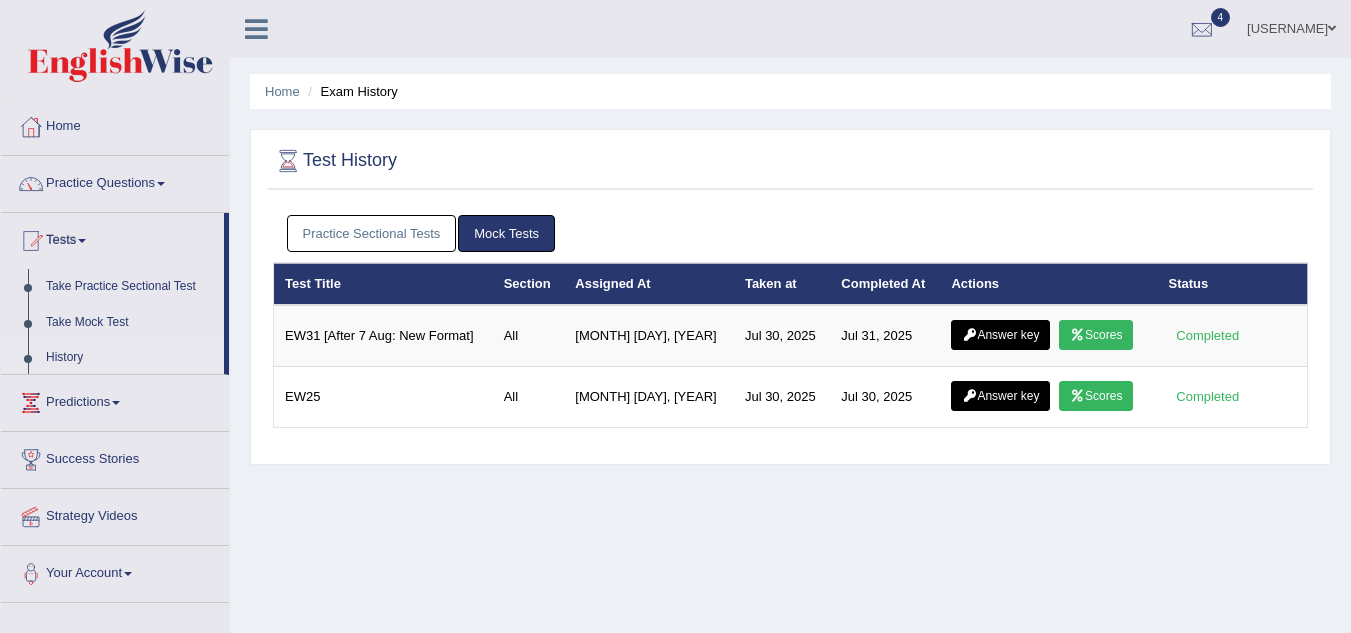 scroll, scrollTop: 0, scrollLeft: 0, axis: both 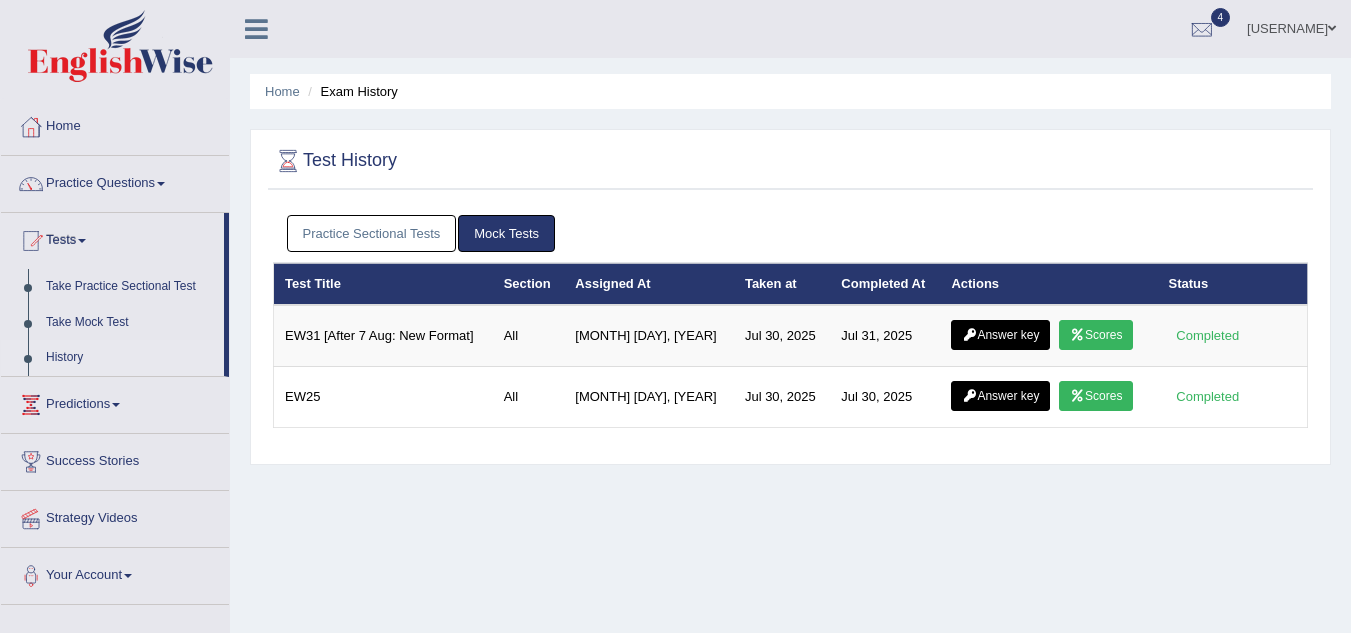 click on "Practice Sectional Tests" at bounding box center [372, 233] 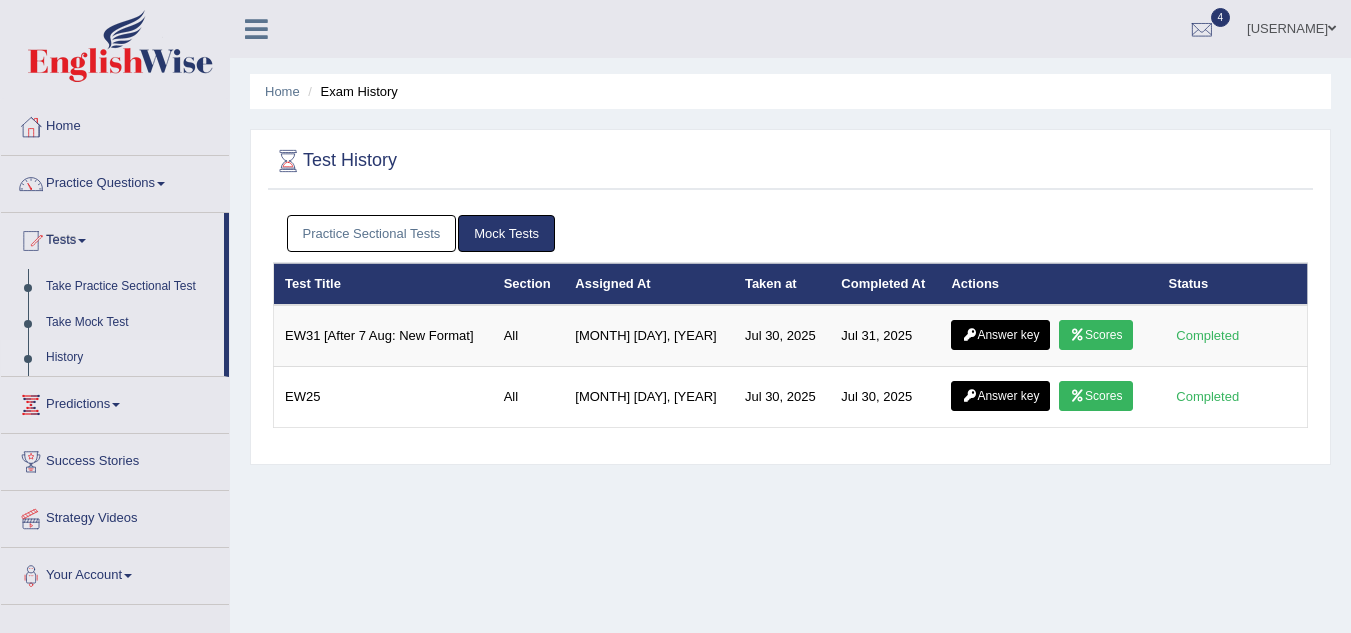 scroll, scrollTop: 0, scrollLeft: 0, axis: both 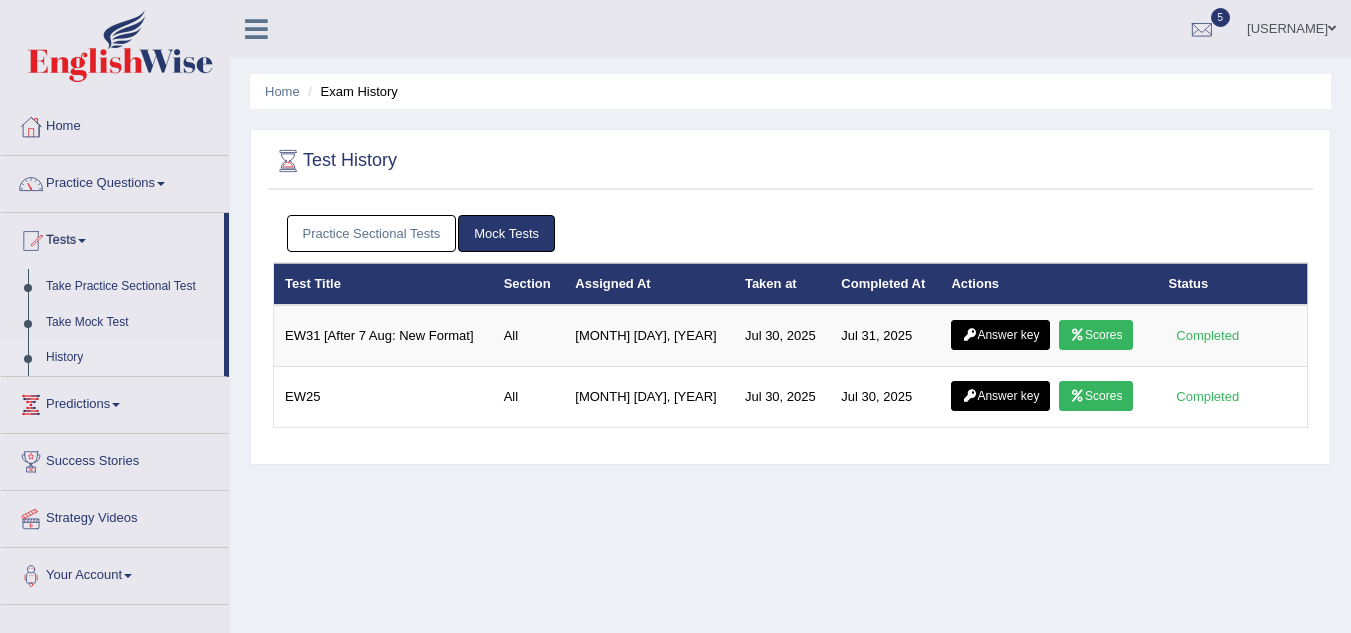 click on "Practice Sectional Tests" at bounding box center [372, 233] 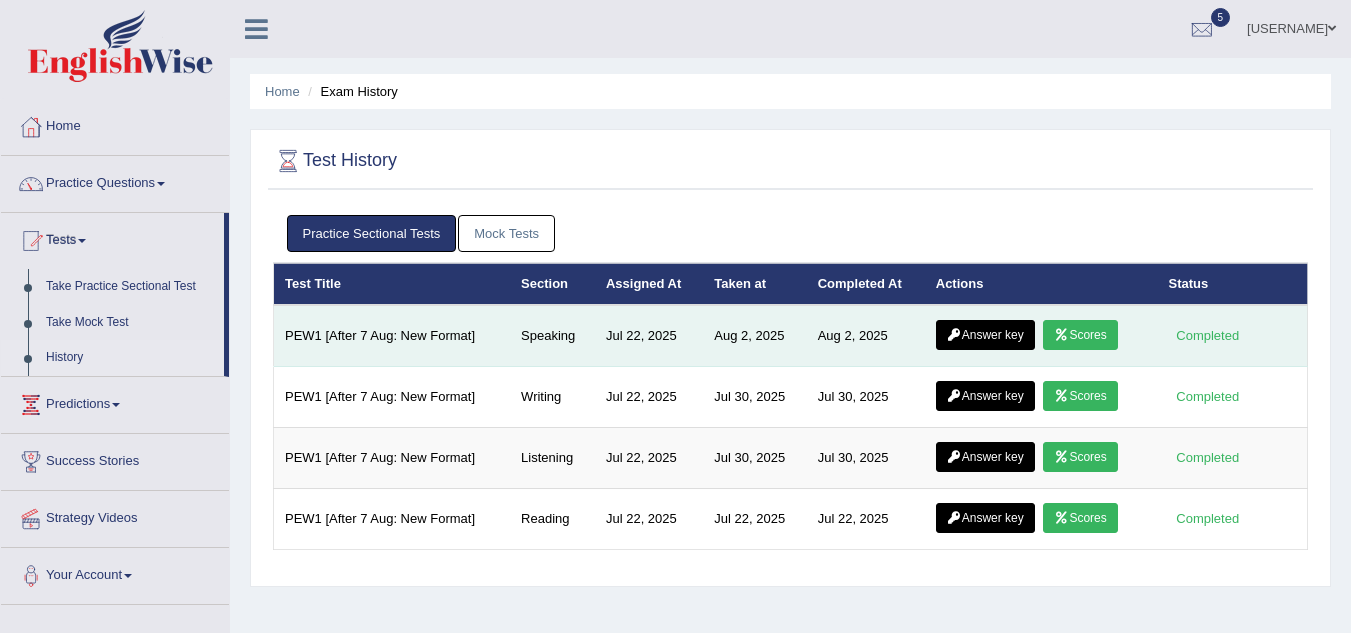 click at bounding box center (1061, 335) 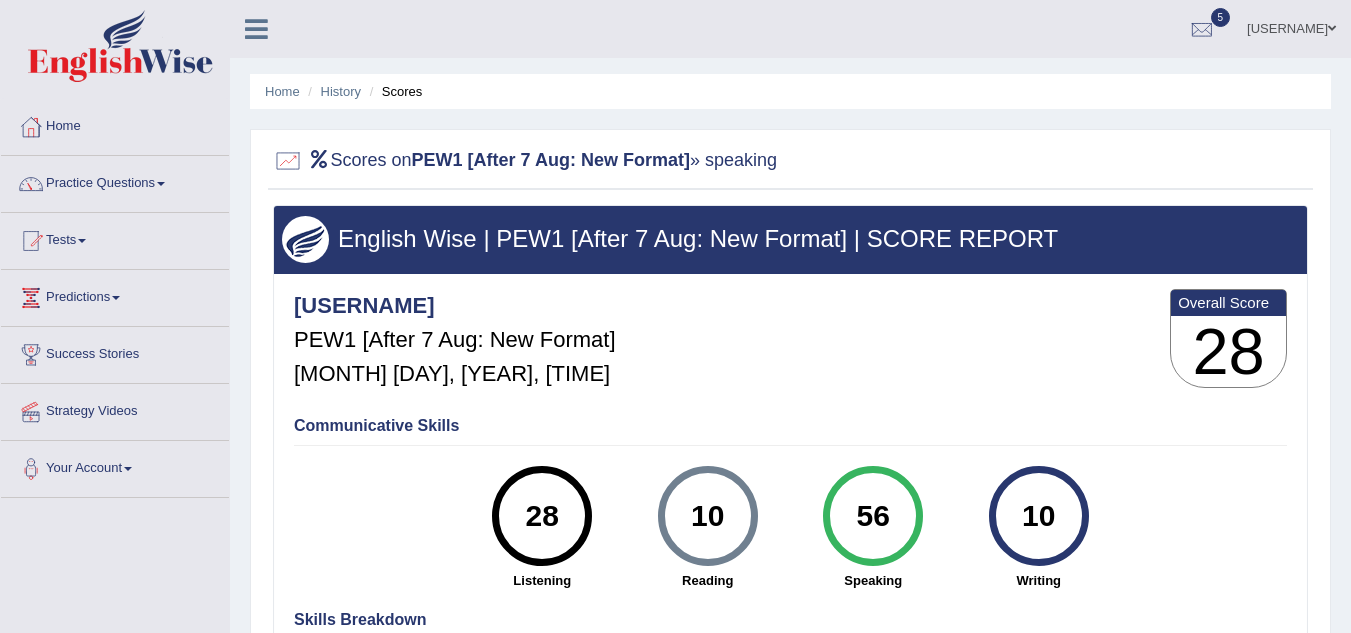 scroll, scrollTop: 0, scrollLeft: 0, axis: both 